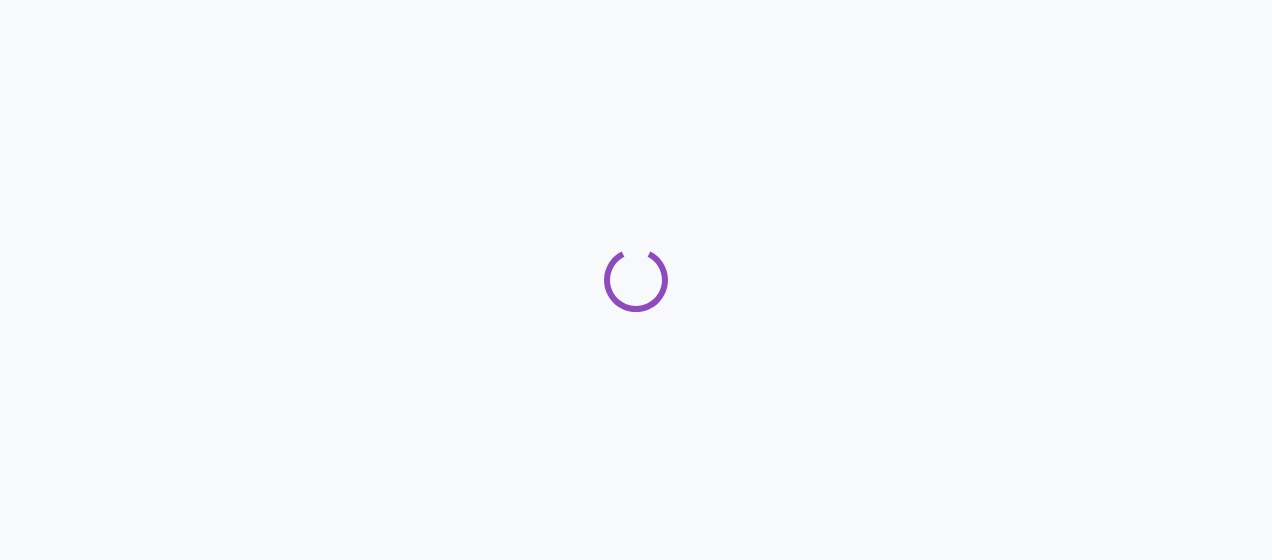 scroll, scrollTop: 0, scrollLeft: 0, axis: both 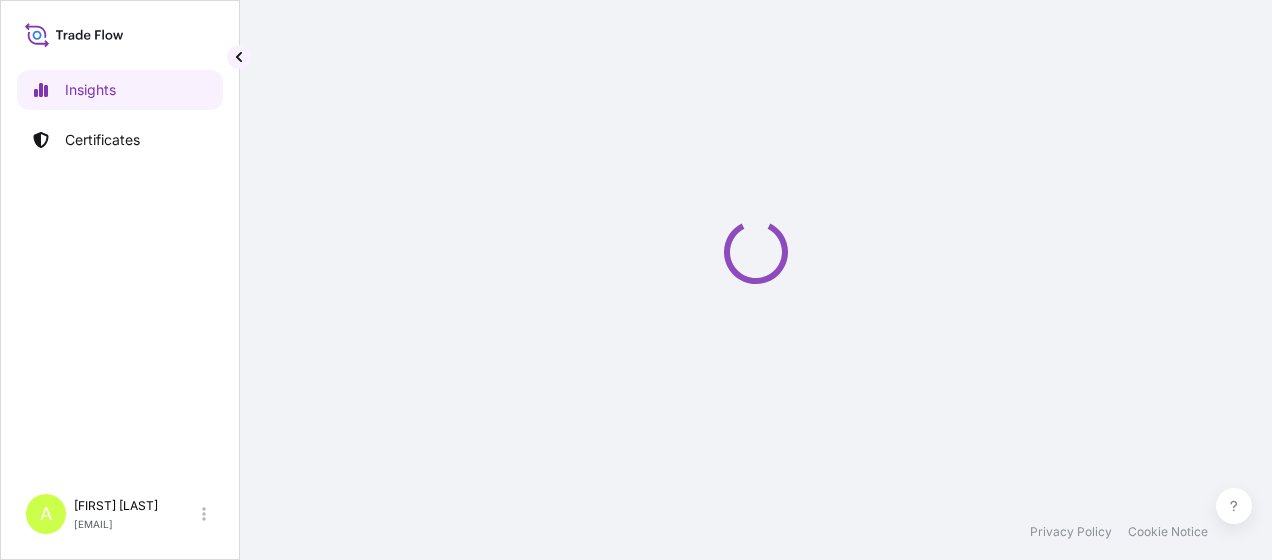 select on "2025" 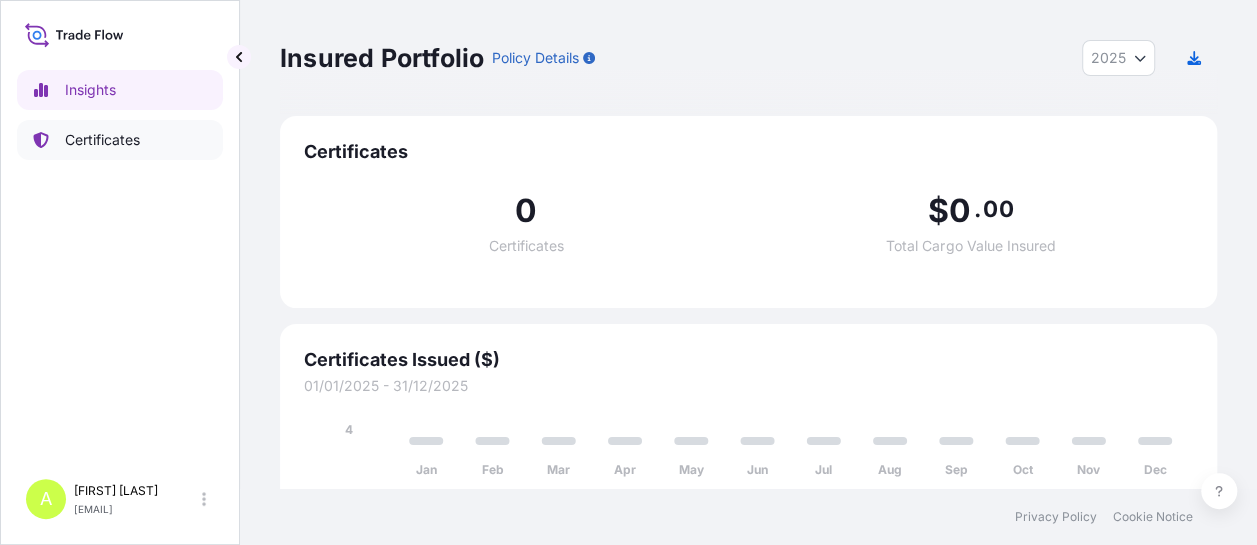 click on "Certificates" at bounding box center (120, 140) 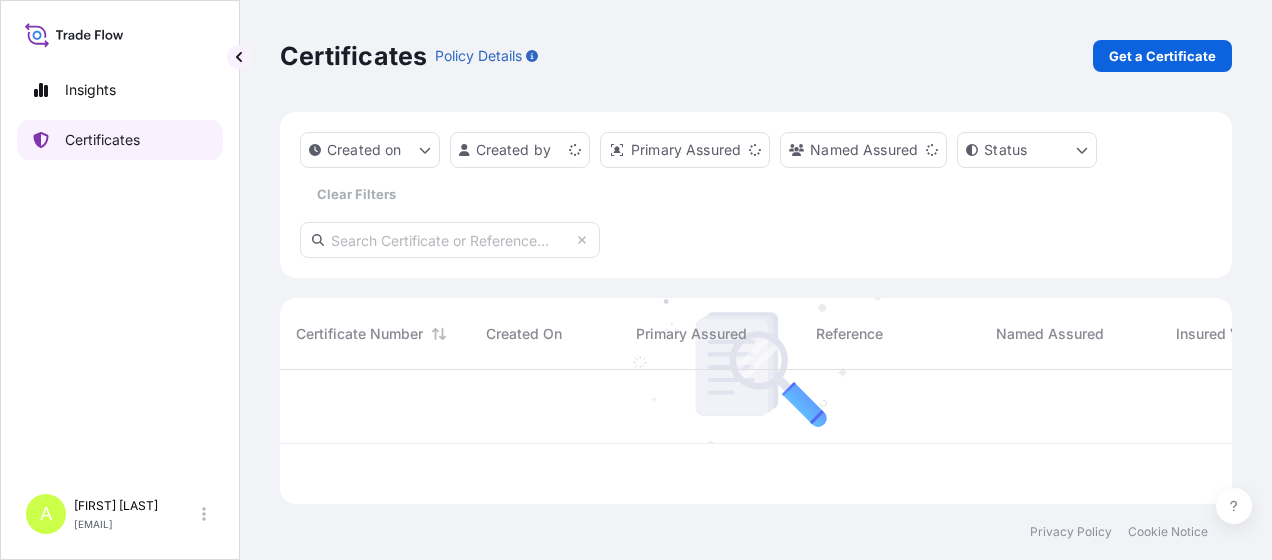 scroll, scrollTop: 16, scrollLeft: 16, axis: both 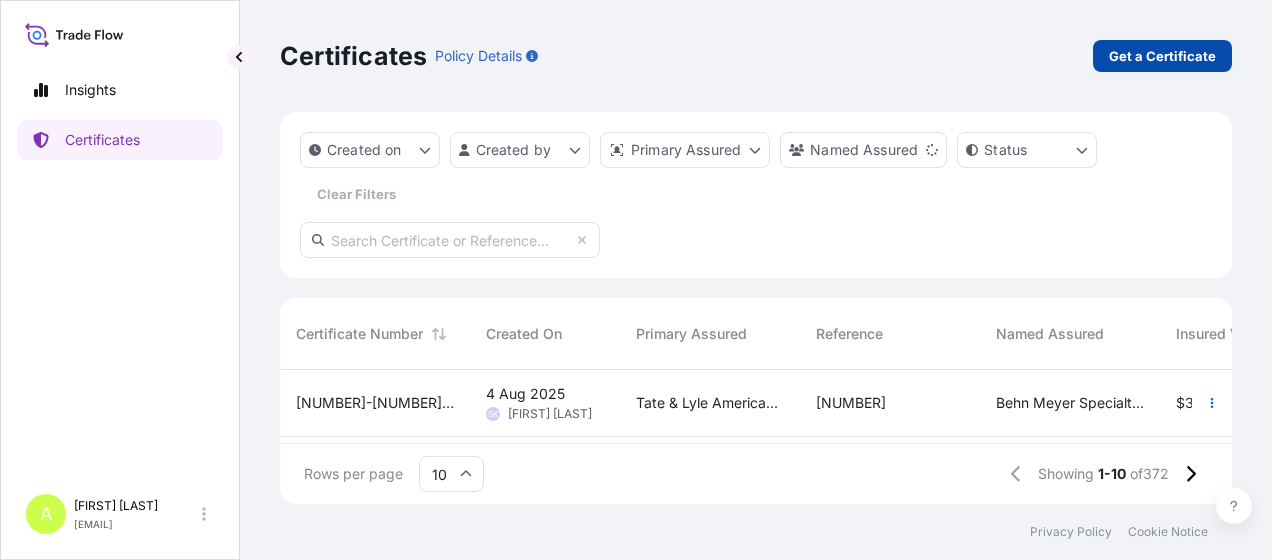 click on "Get a Certificate" at bounding box center (1162, 56) 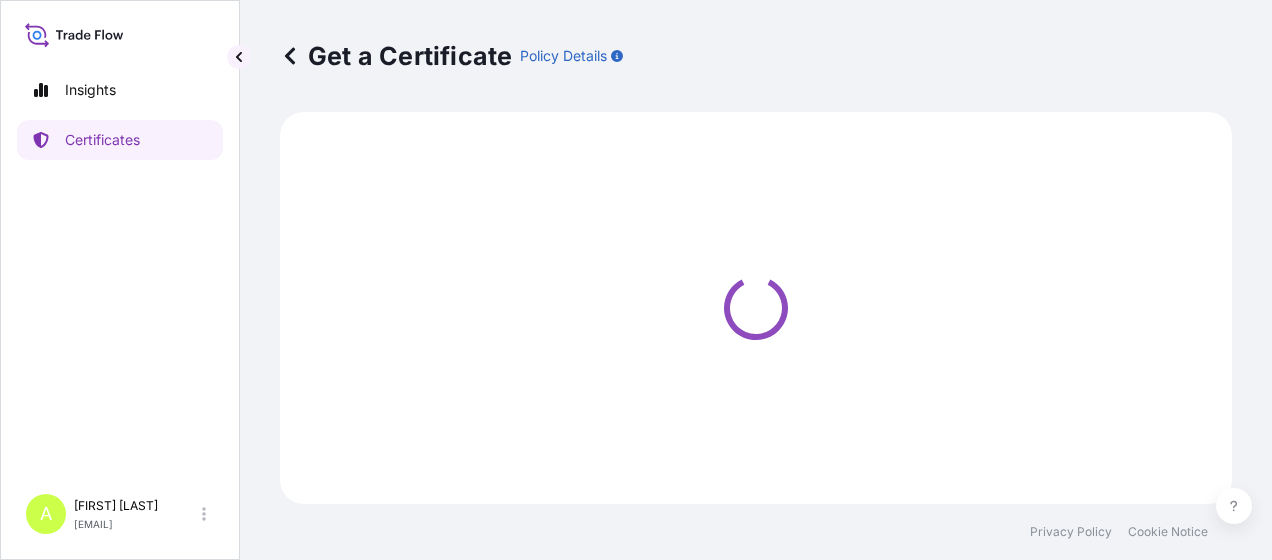 select on "Sea" 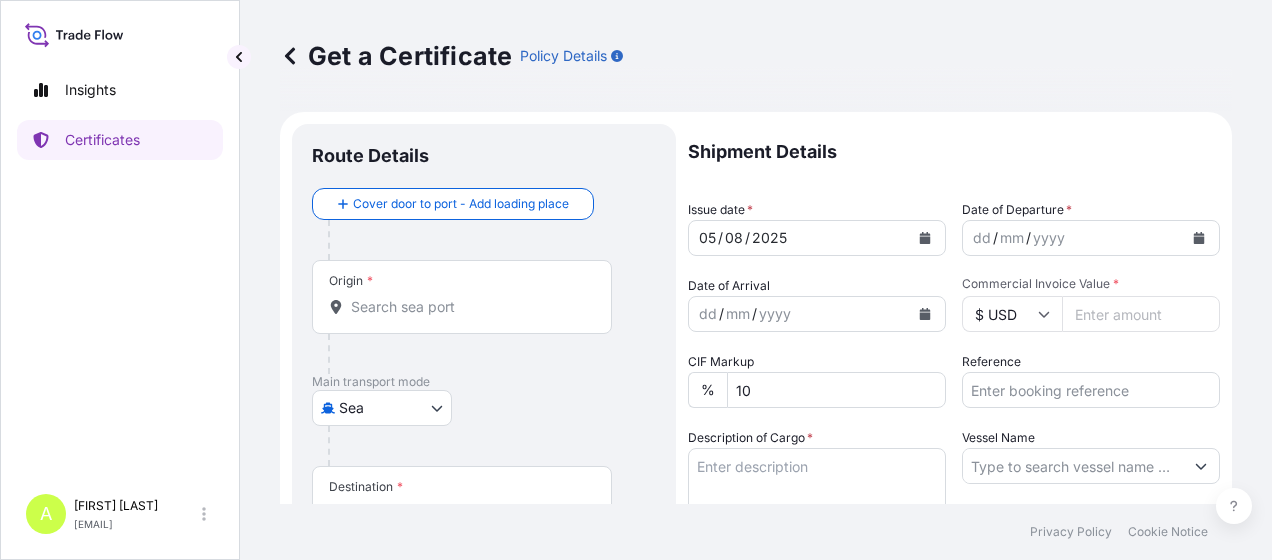 click 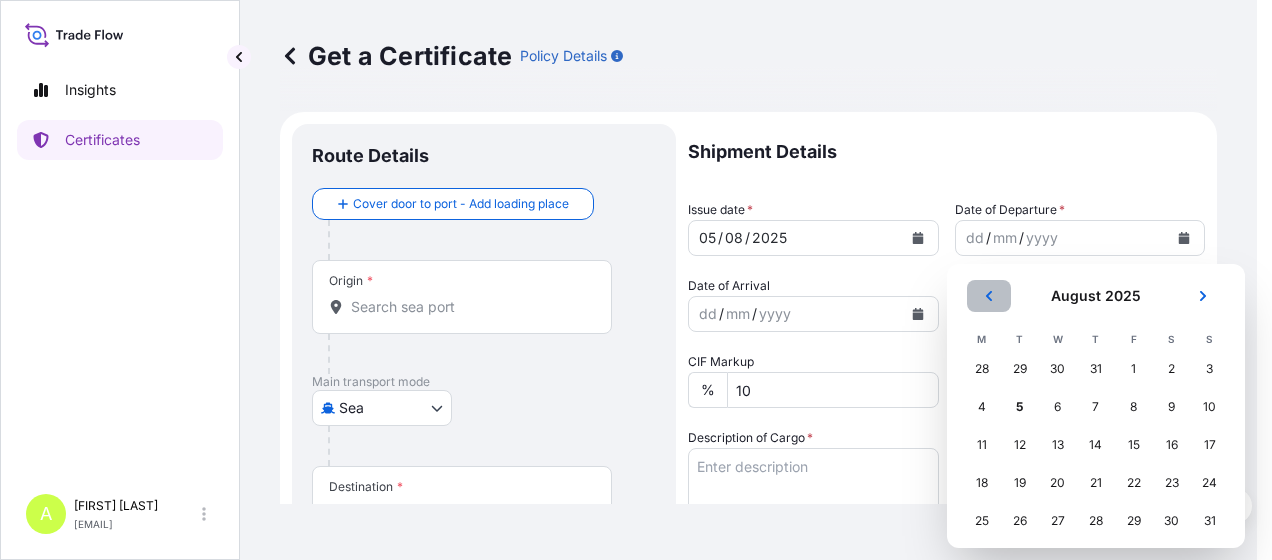 click 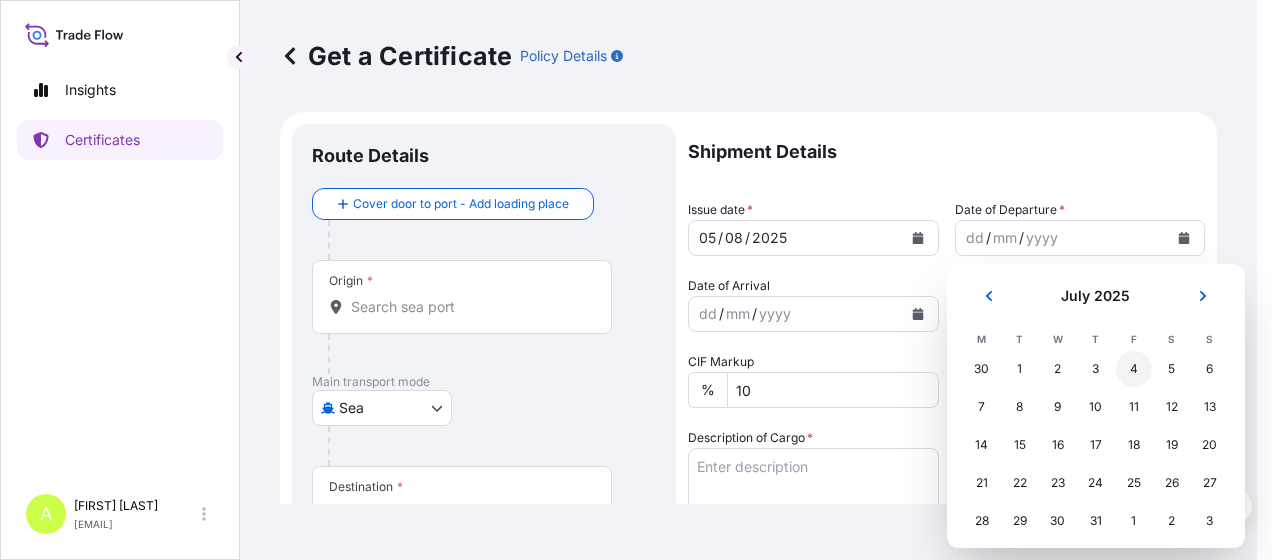 click on "4" at bounding box center (1134, 369) 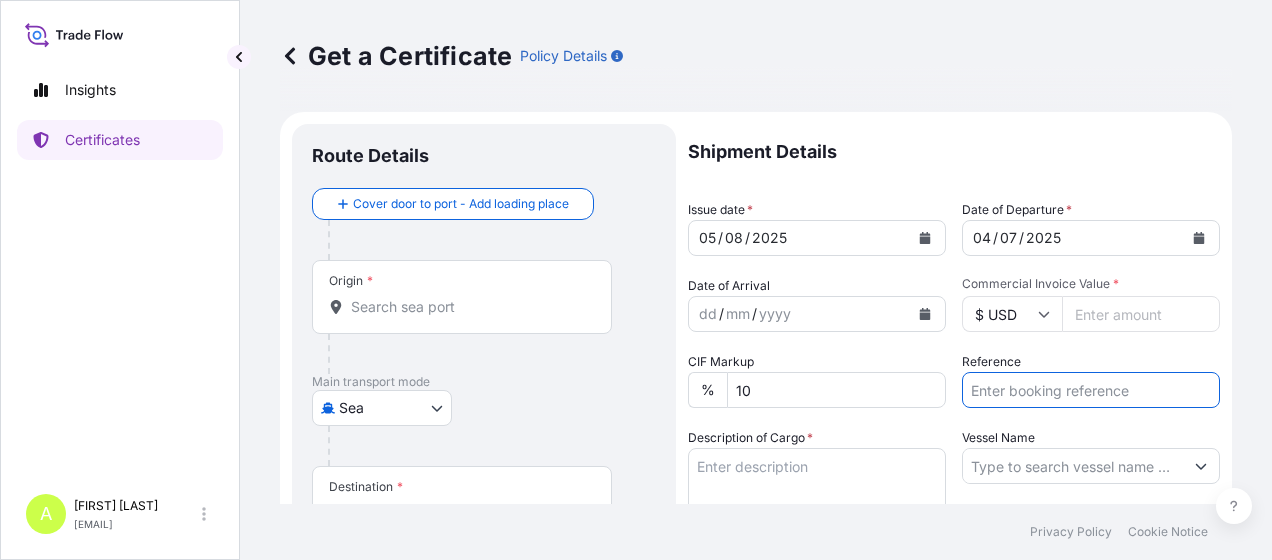 click on "Reference" at bounding box center [1091, 390] 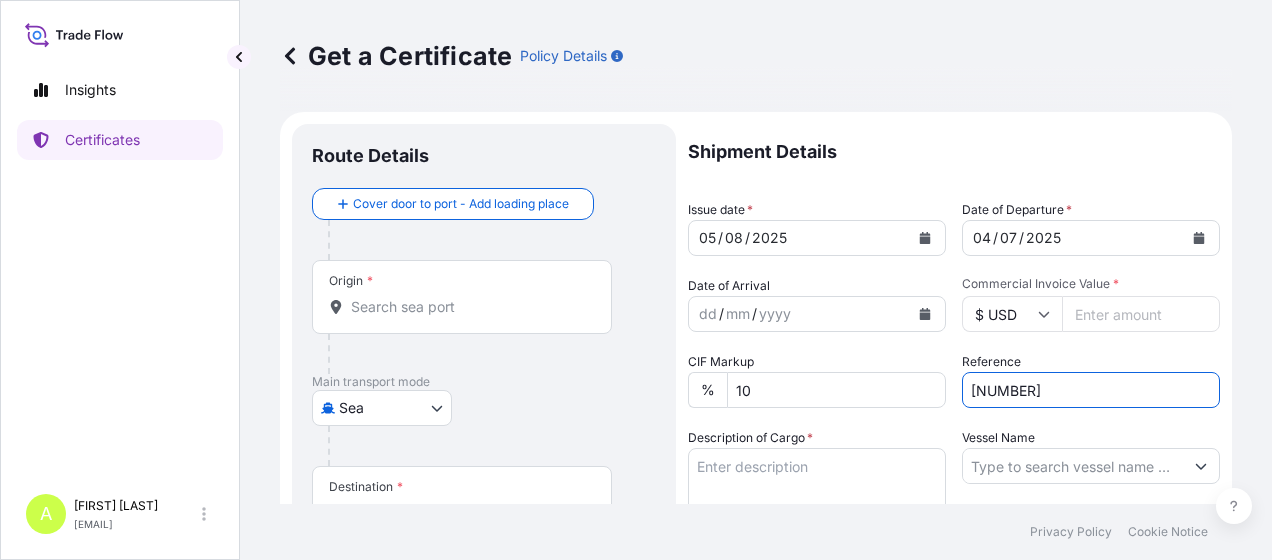 type on "[NUMBER]" 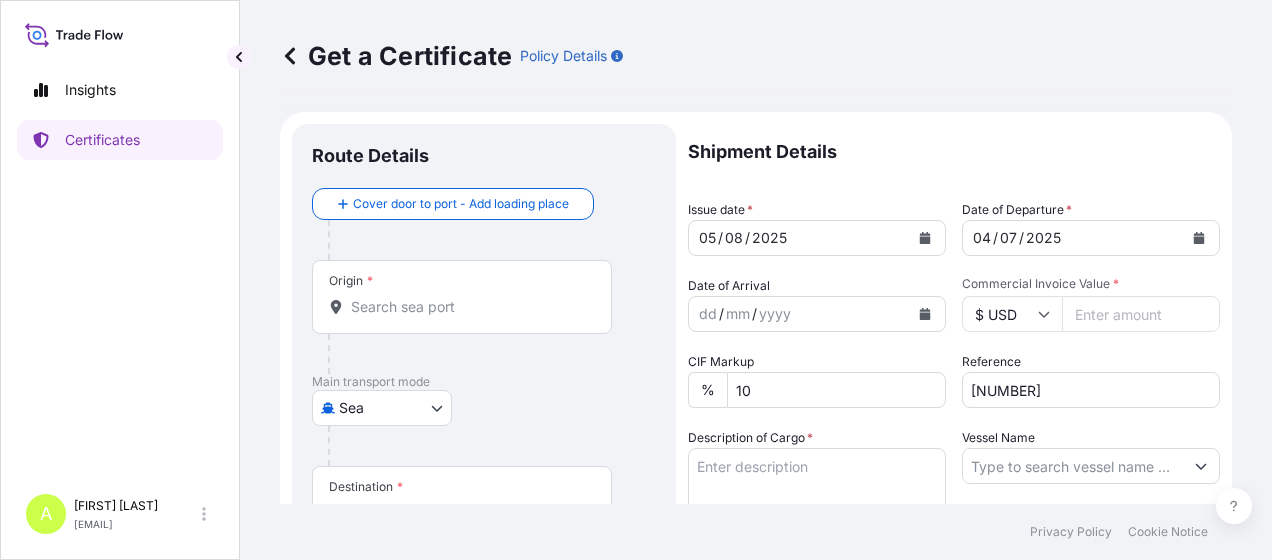 click on "Commercial Invoice Value    *" at bounding box center [1141, 314] 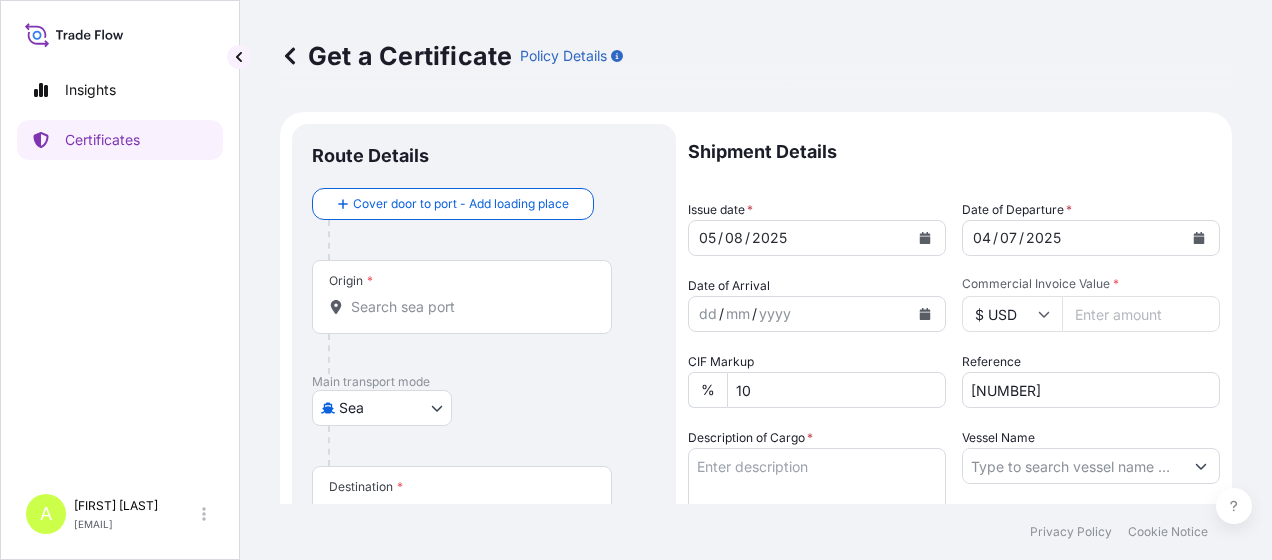 type on "[PRICE]" 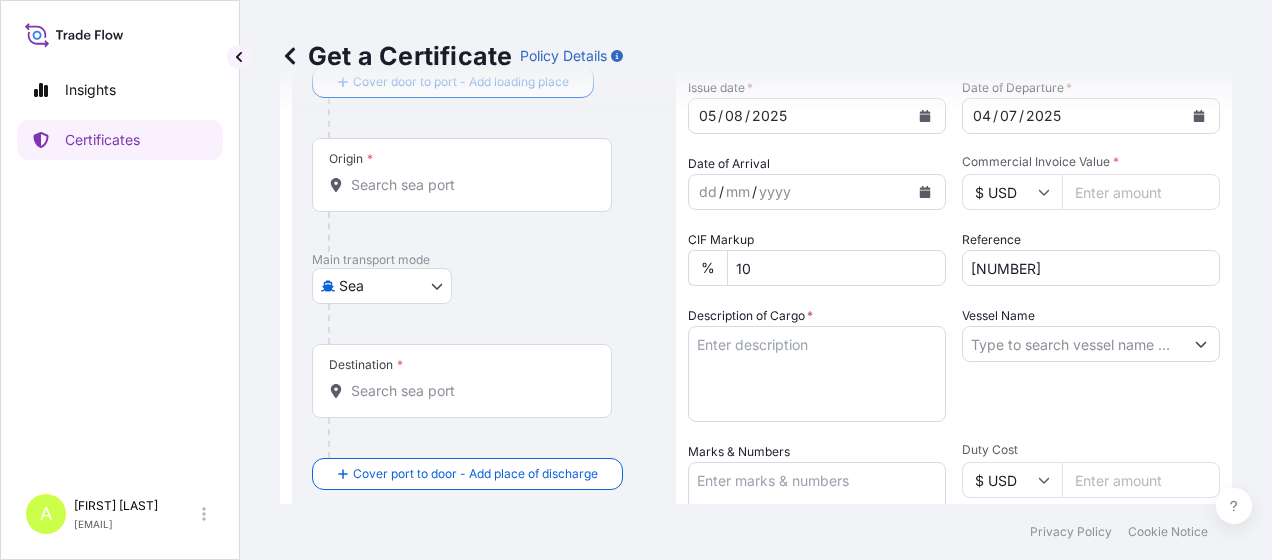 scroll, scrollTop: 200, scrollLeft: 0, axis: vertical 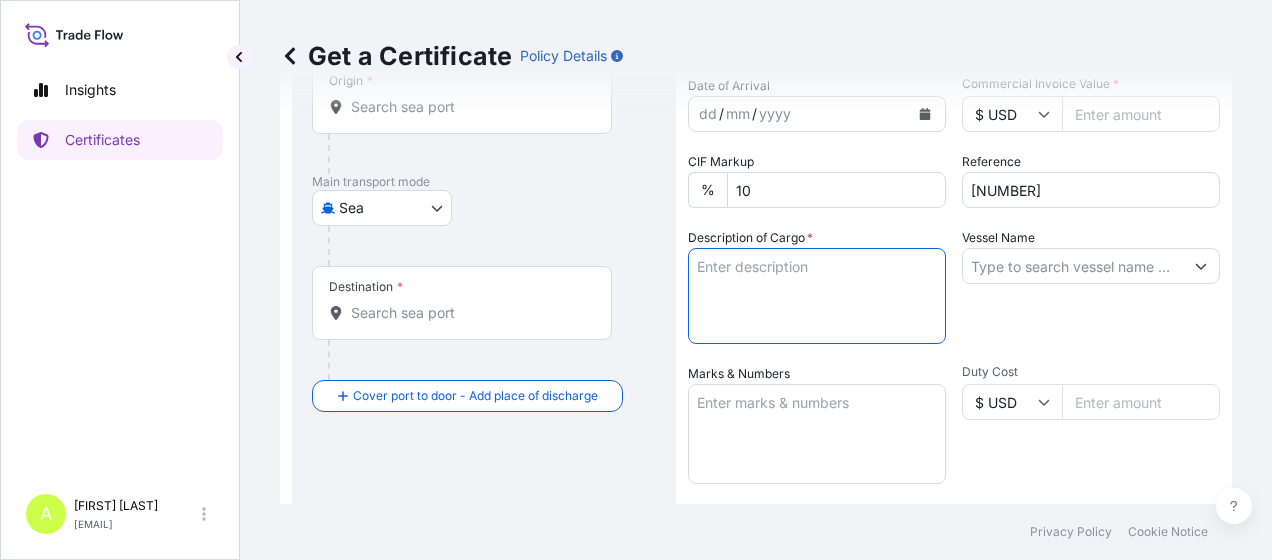 click on "Description of Cargo *" at bounding box center (817, 296) 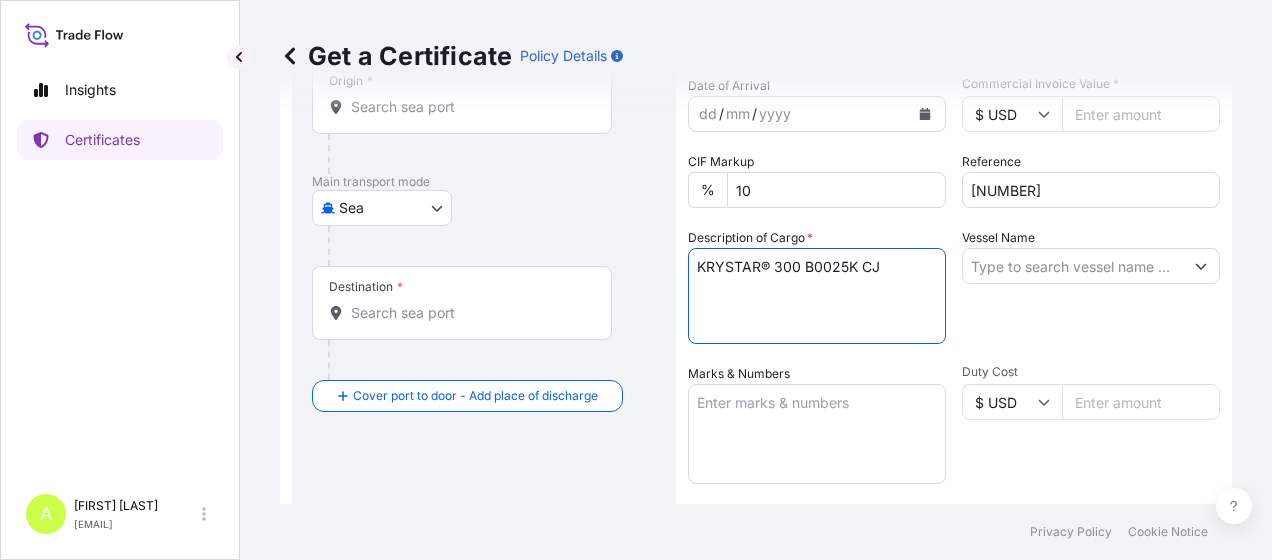 click on "KRYSTAR® 300 B0025K CJ" at bounding box center [817, 296] 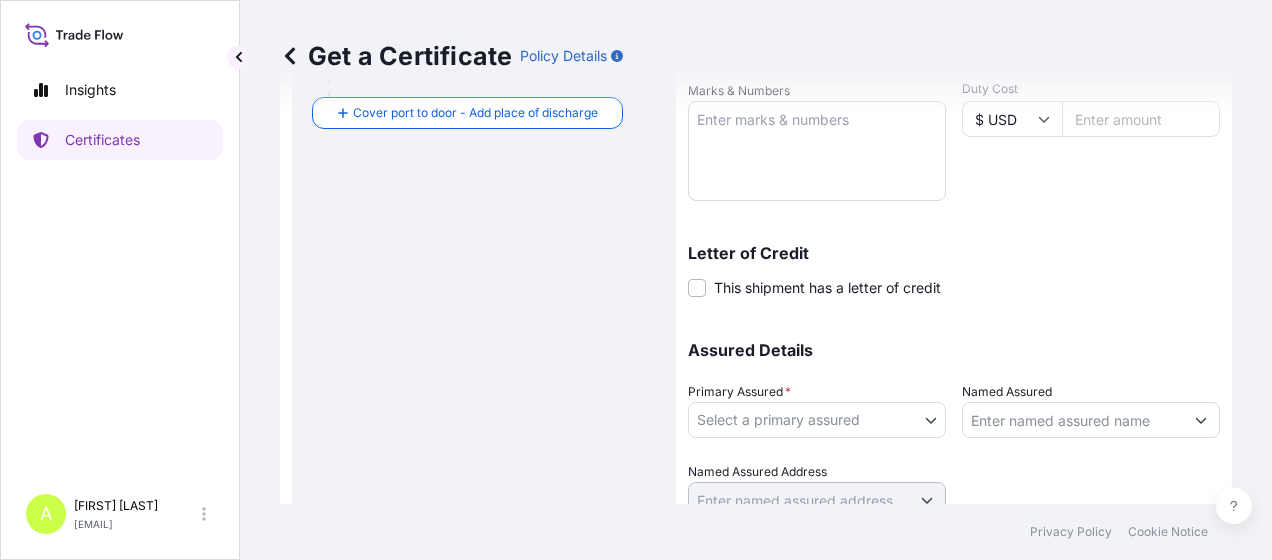 scroll, scrollTop: 564, scrollLeft: 0, axis: vertical 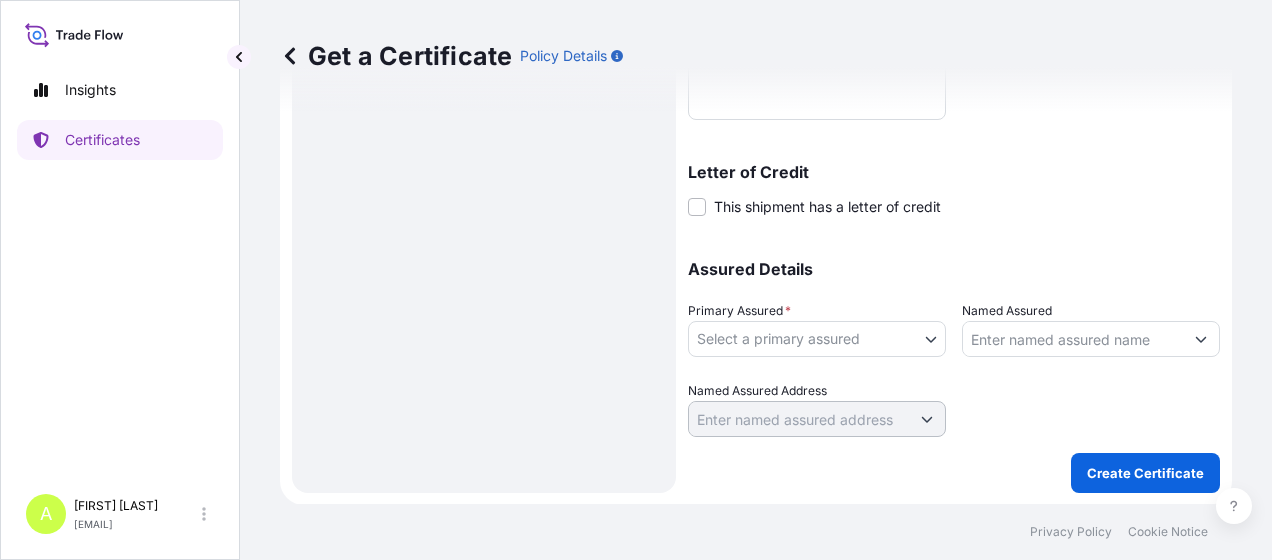 type on "700 BAGS KRYSTAR® 300 B0025K CJ" 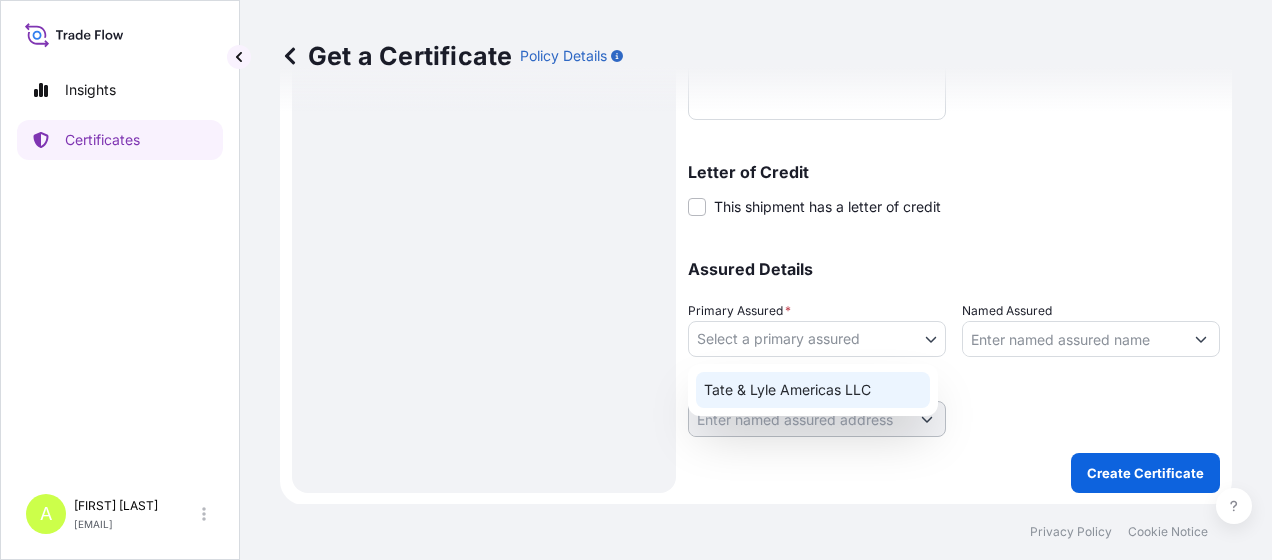 click on "Tate & Lyle Americas LLC" at bounding box center (813, 390) 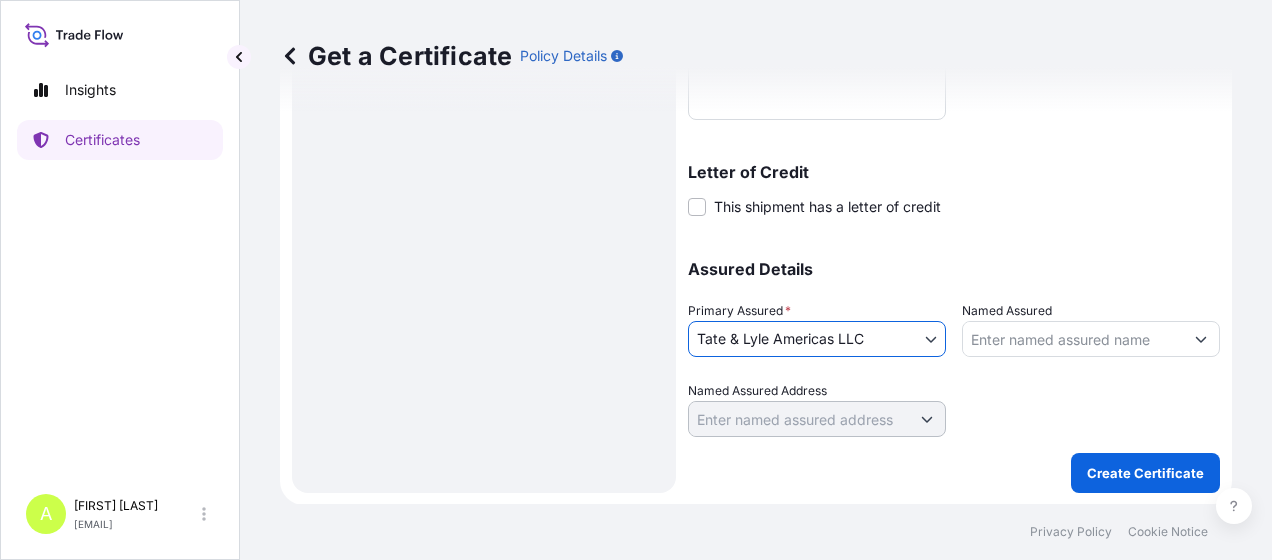 click on "Named Assured" at bounding box center [1073, 339] 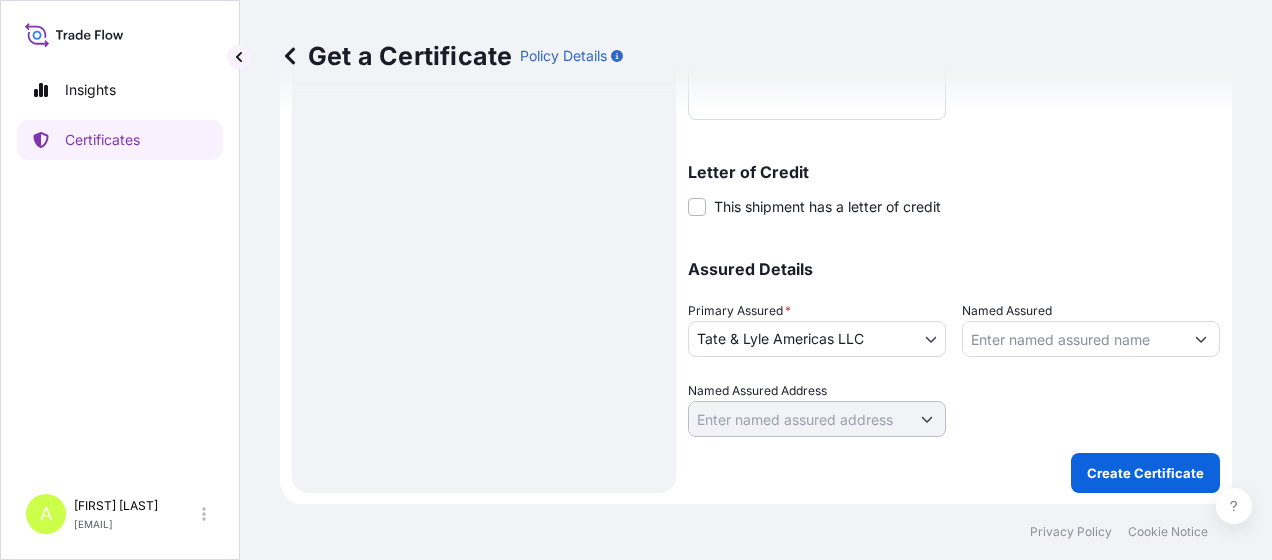 click on "Named Assured" at bounding box center (1073, 339) 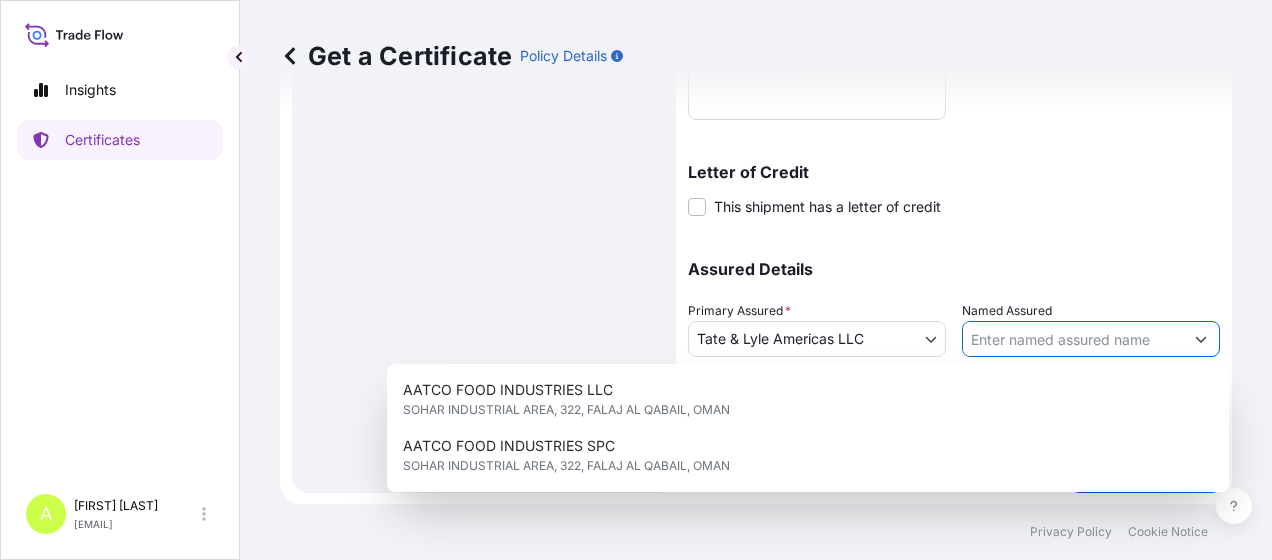 paste on "Tate & Lyle ANZ Pty Ltd" 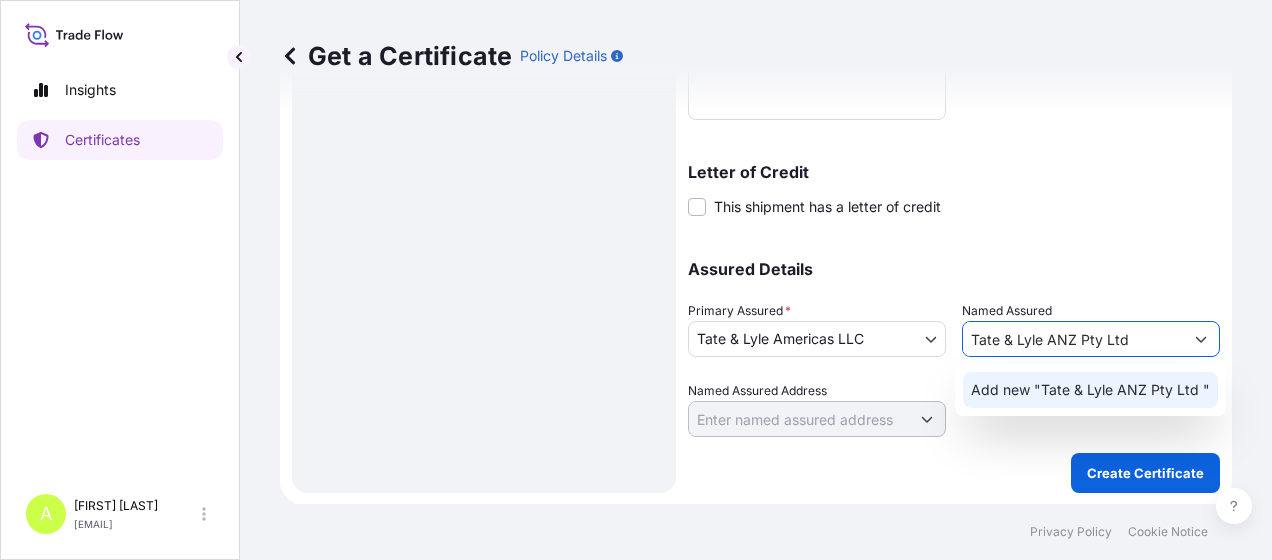 click on "Add new "Tate & Lyle ANZ Pty Ltd "" at bounding box center (1090, 390) 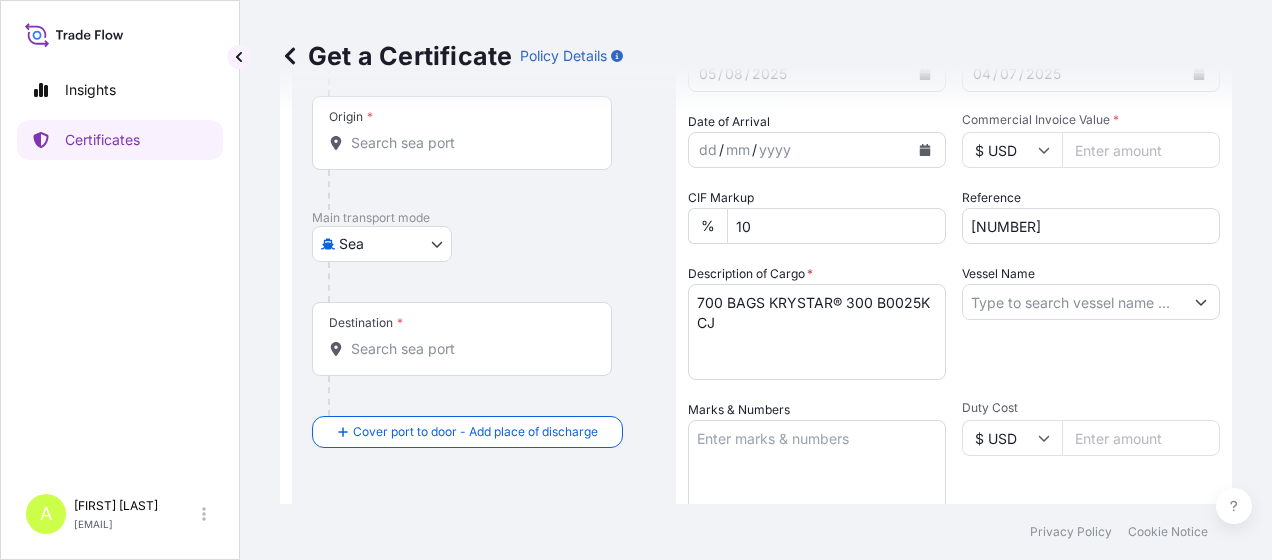 scroll, scrollTop: 0, scrollLeft: 0, axis: both 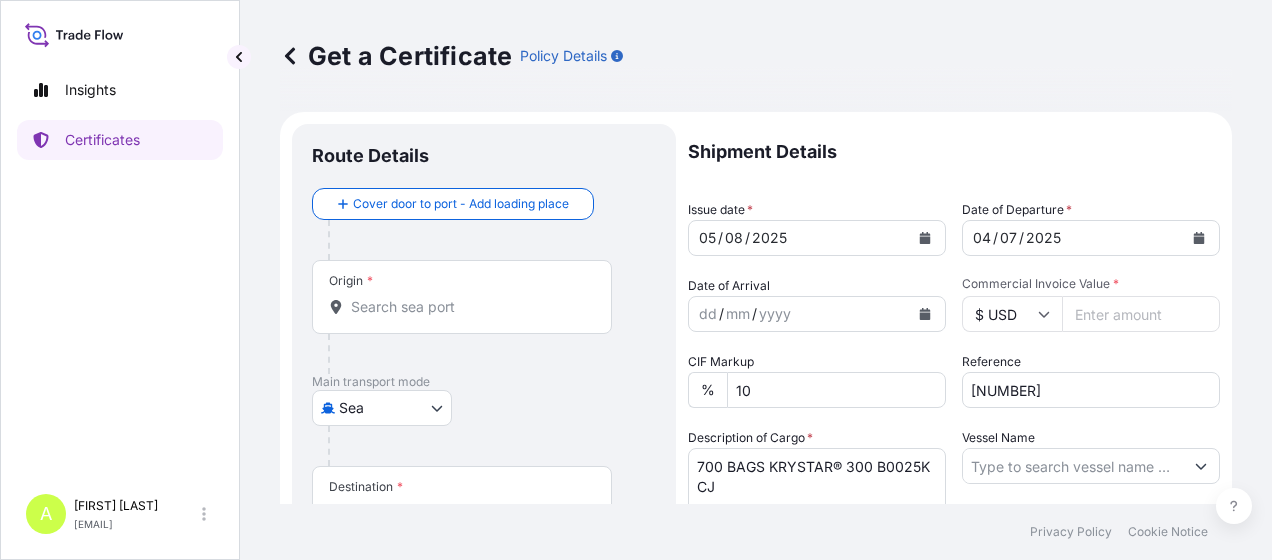 type on "Tate & Lyle ANZ Pty Ltd" 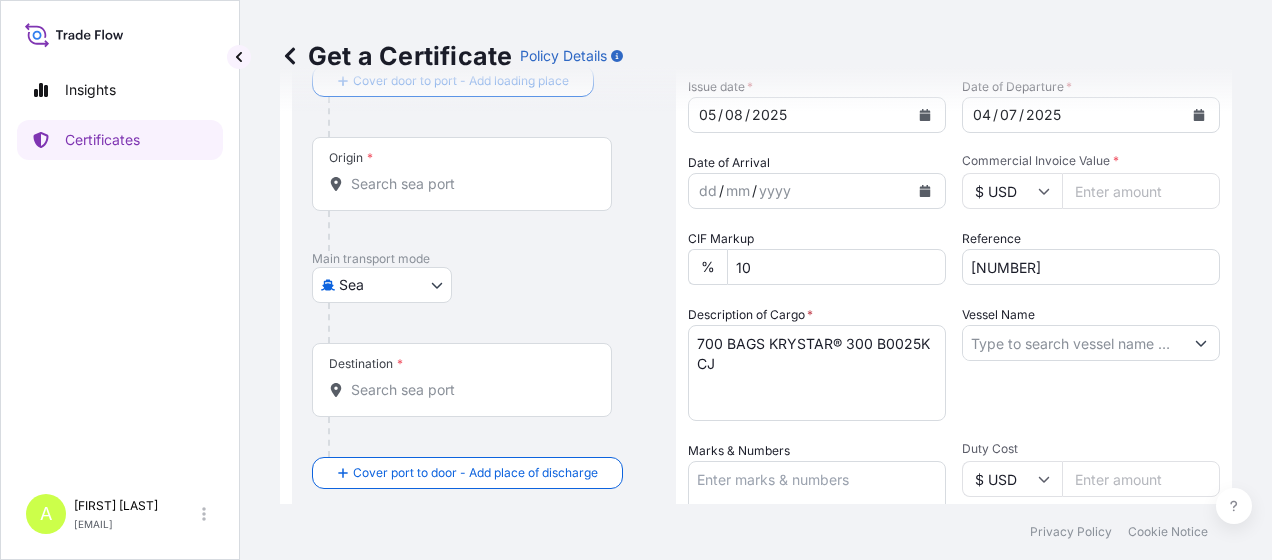 scroll, scrollTop: 200, scrollLeft: 0, axis: vertical 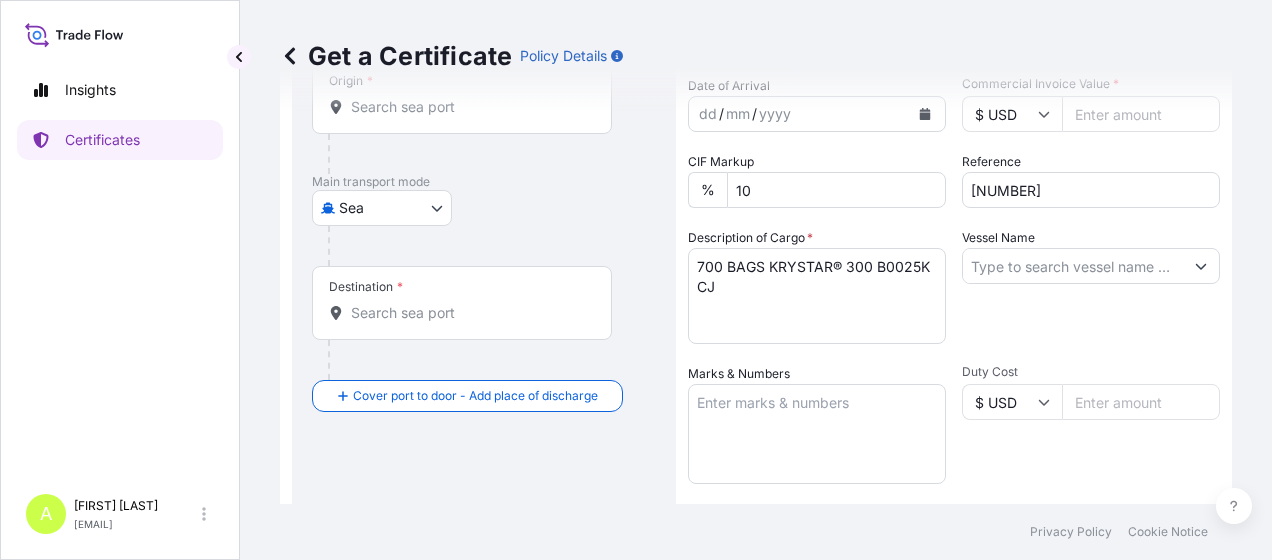 click on "*" at bounding box center (400, 287) 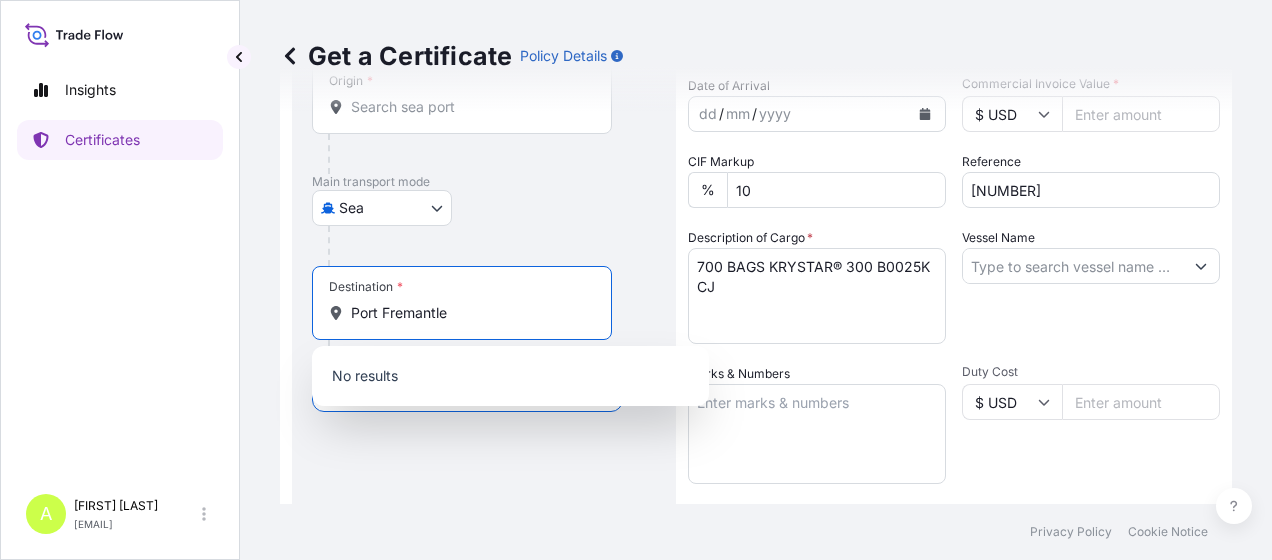 type on "Port Fremantle" 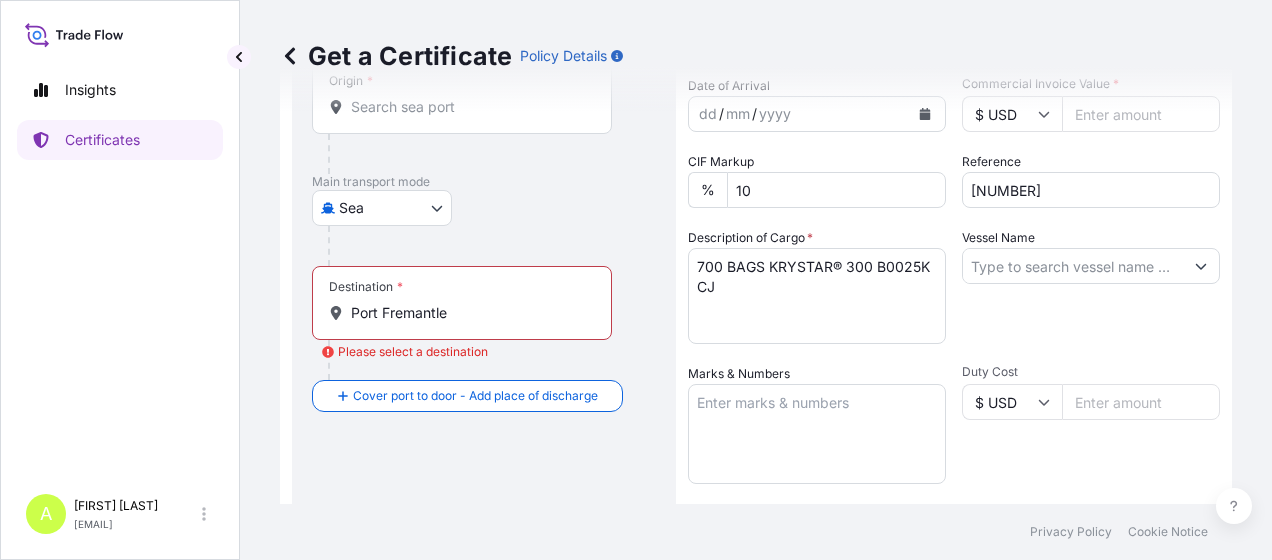 scroll, scrollTop: 0, scrollLeft: 0, axis: both 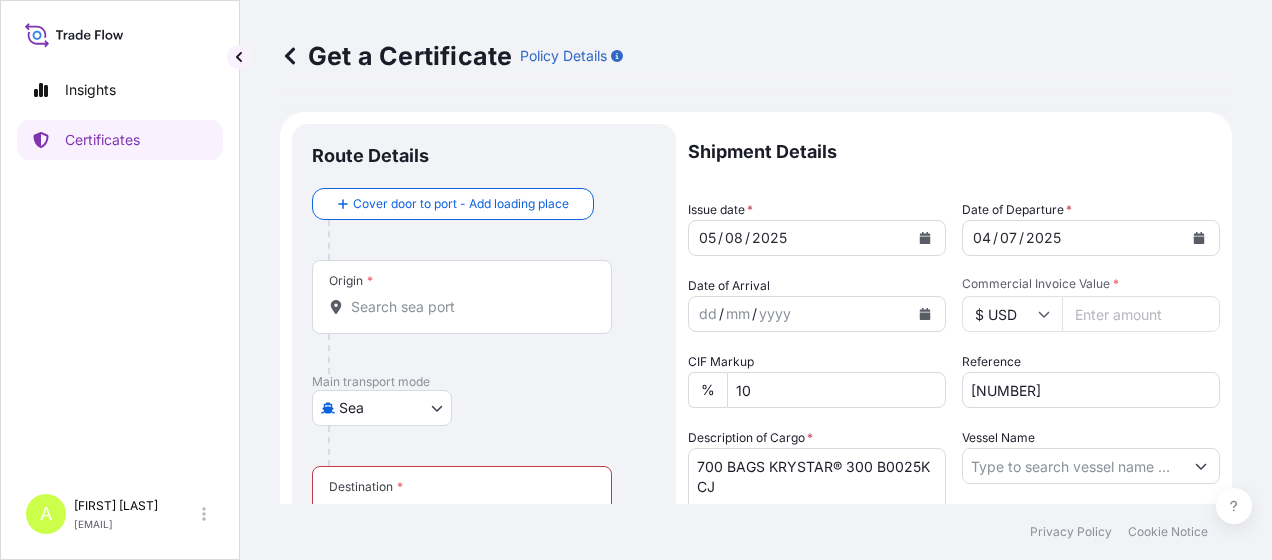 click on "Origin *" at bounding box center [469, 307] 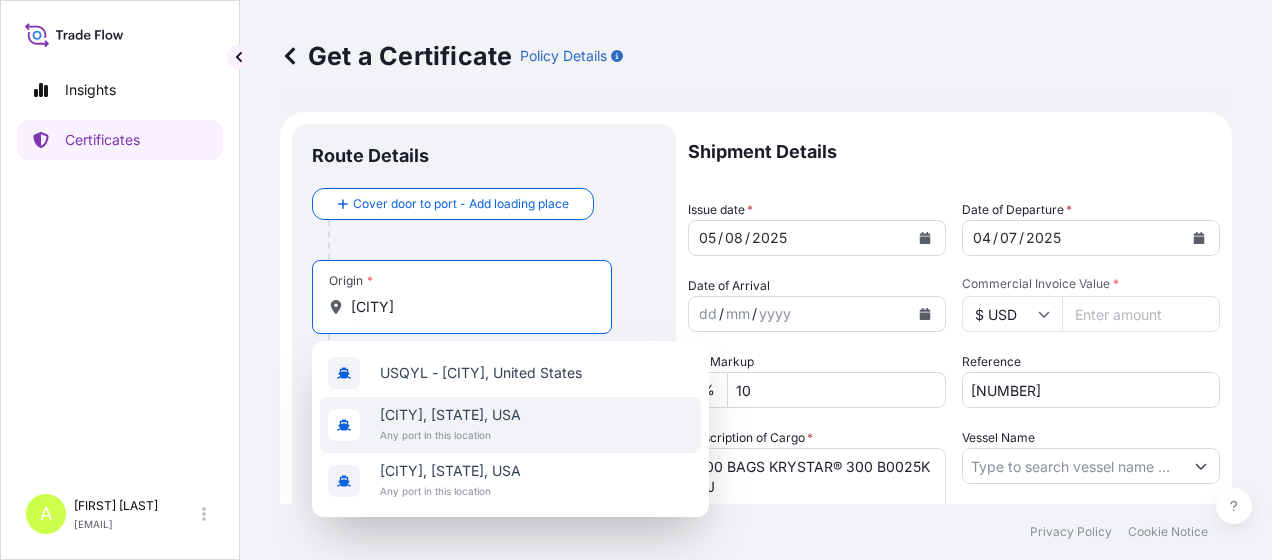 click on "Any port in this location" at bounding box center [450, 435] 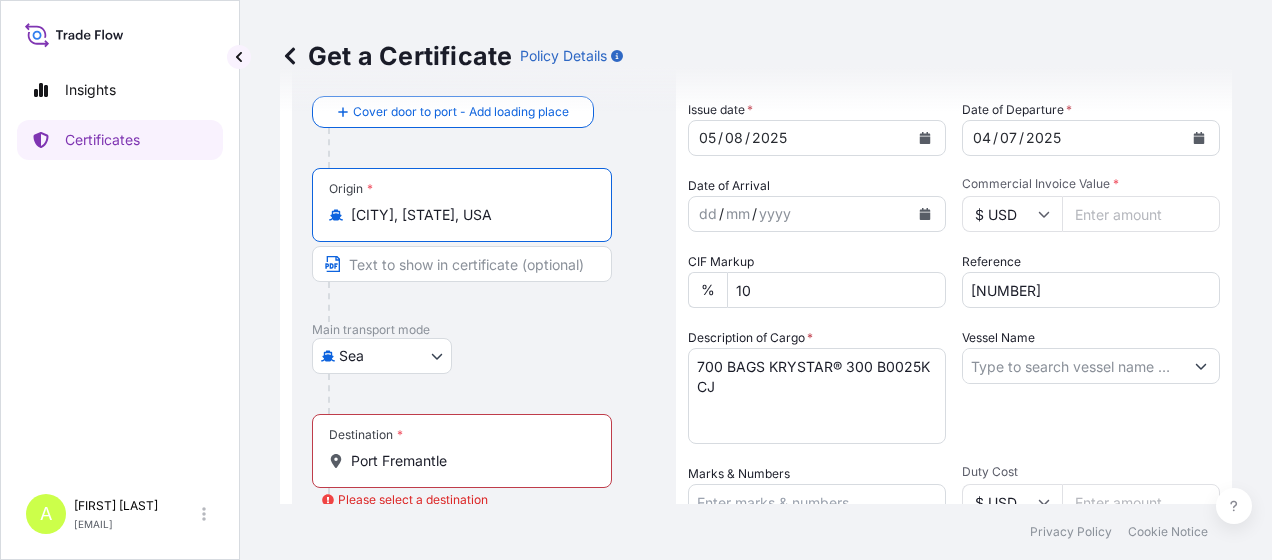 scroll, scrollTop: 200, scrollLeft: 0, axis: vertical 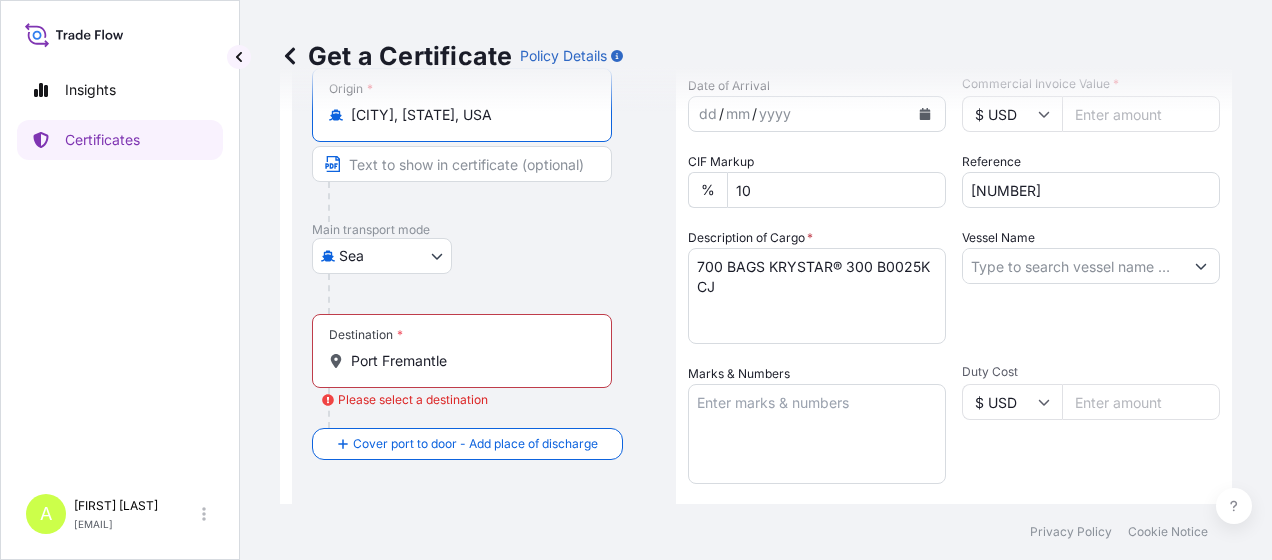 type on "[CITY], [STATE], USA" 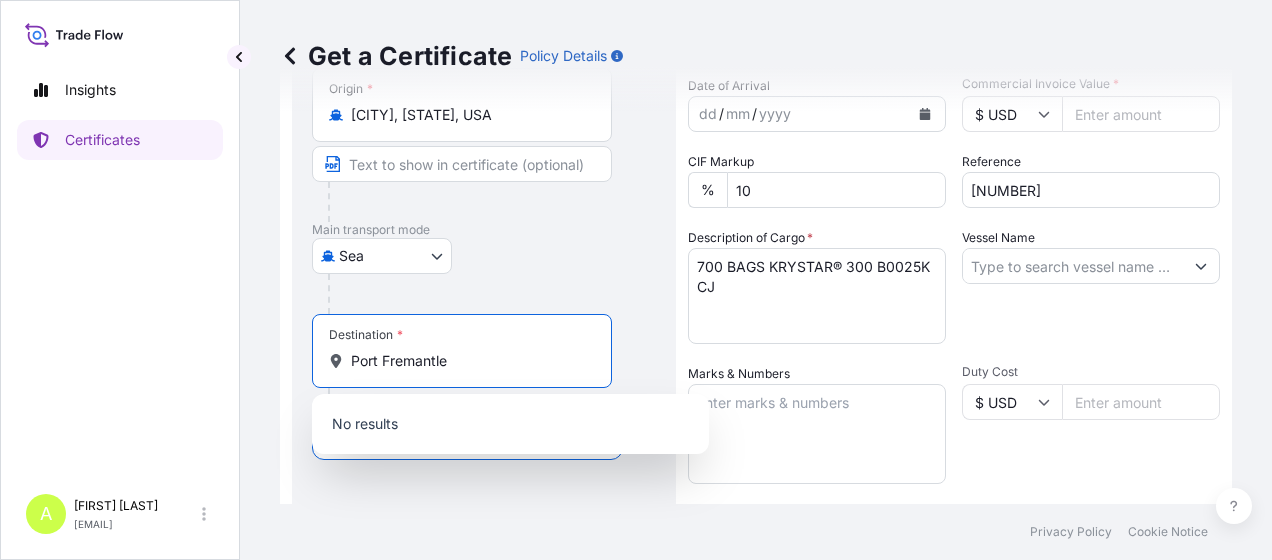 drag, startPoint x: 384, startPoint y: 360, endPoint x: 137, endPoint y: 334, distance: 248.36465 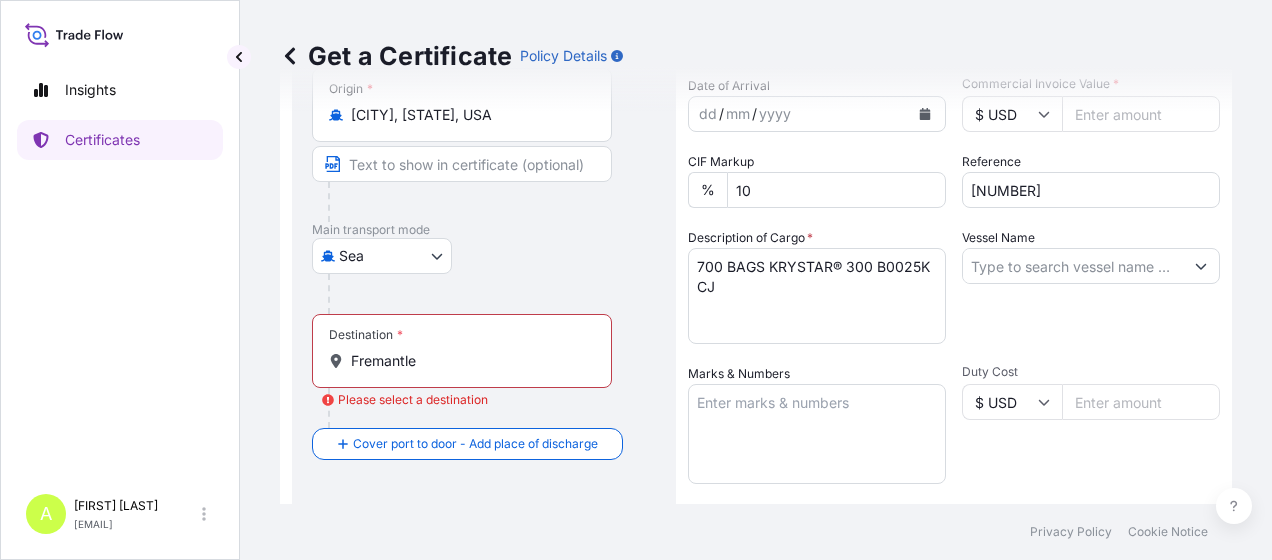 click on "Fremantle" at bounding box center (469, 361) 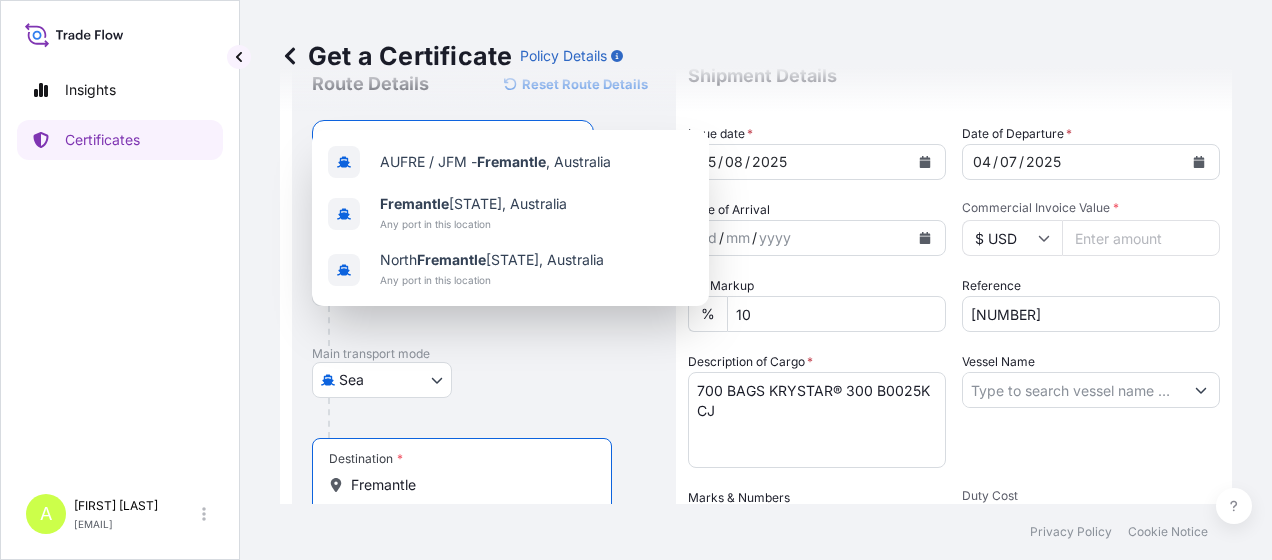 scroll, scrollTop: 0, scrollLeft: 0, axis: both 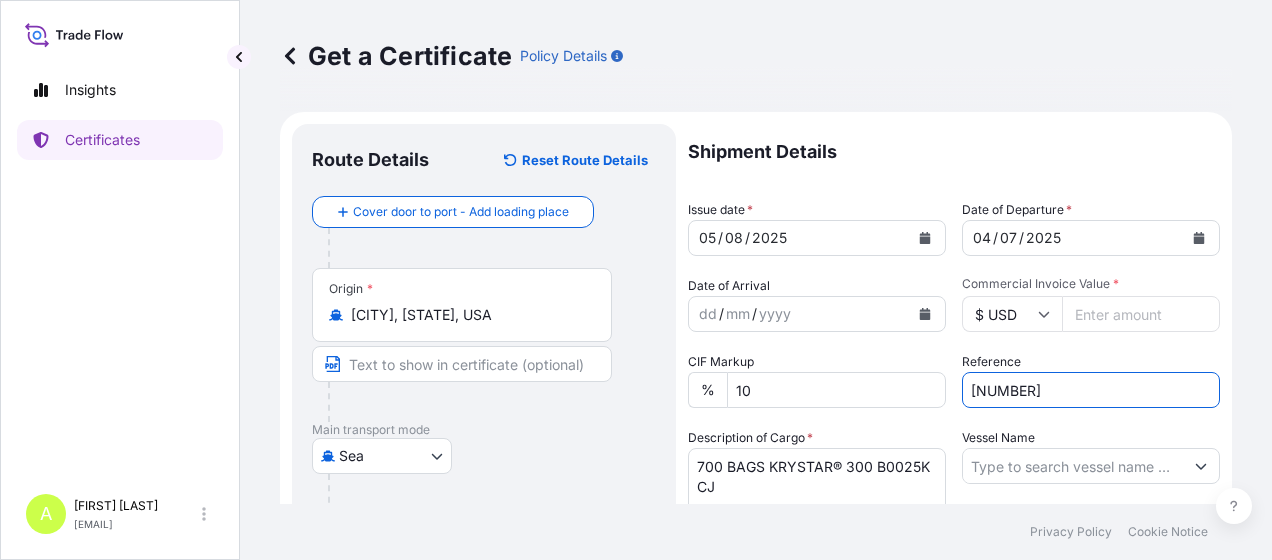 drag, startPoint x: 1042, startPoint y: 393, endPoint x: 872, endPoint y: 402, distance: 170.23807 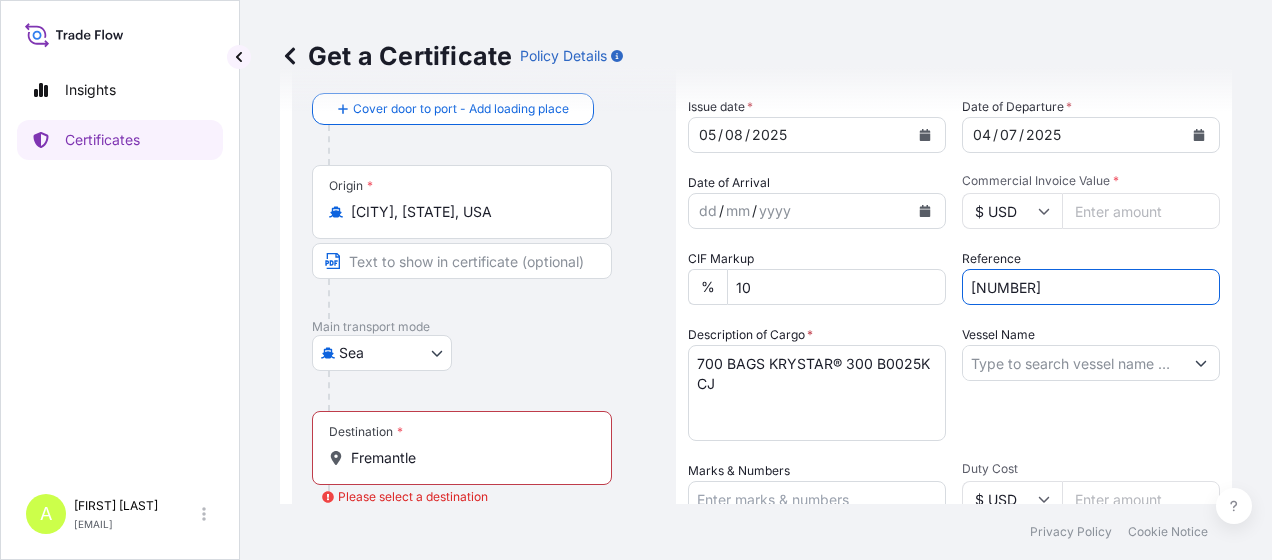 scroll, scrollTop: 200, scrollLeft: 0, axis: vertical 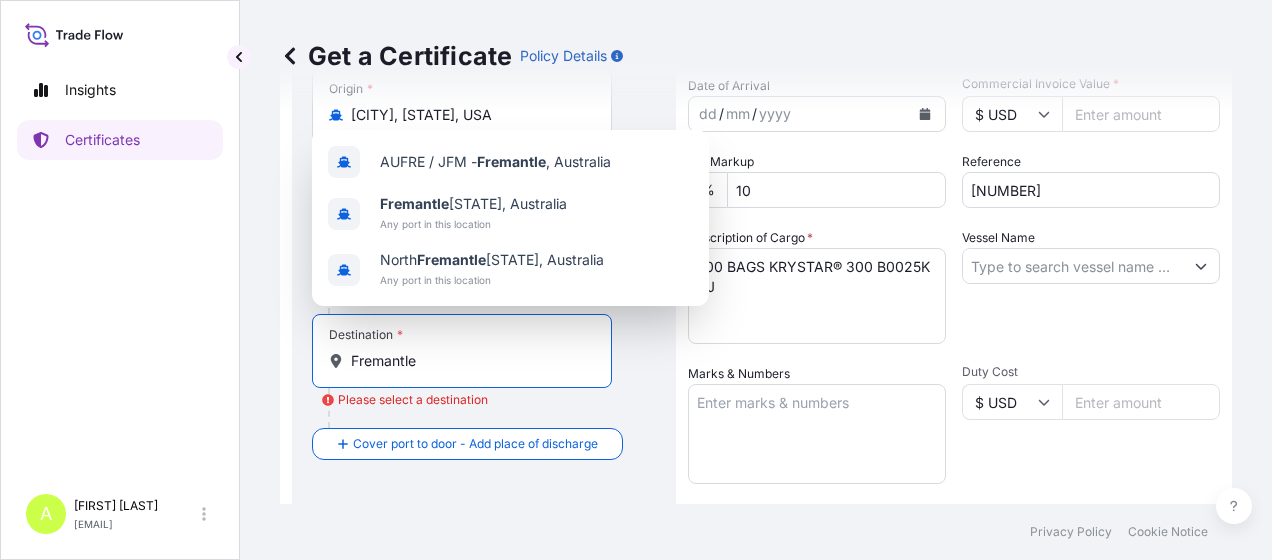 click on "Fremantle" at bounding box center [469, 361] 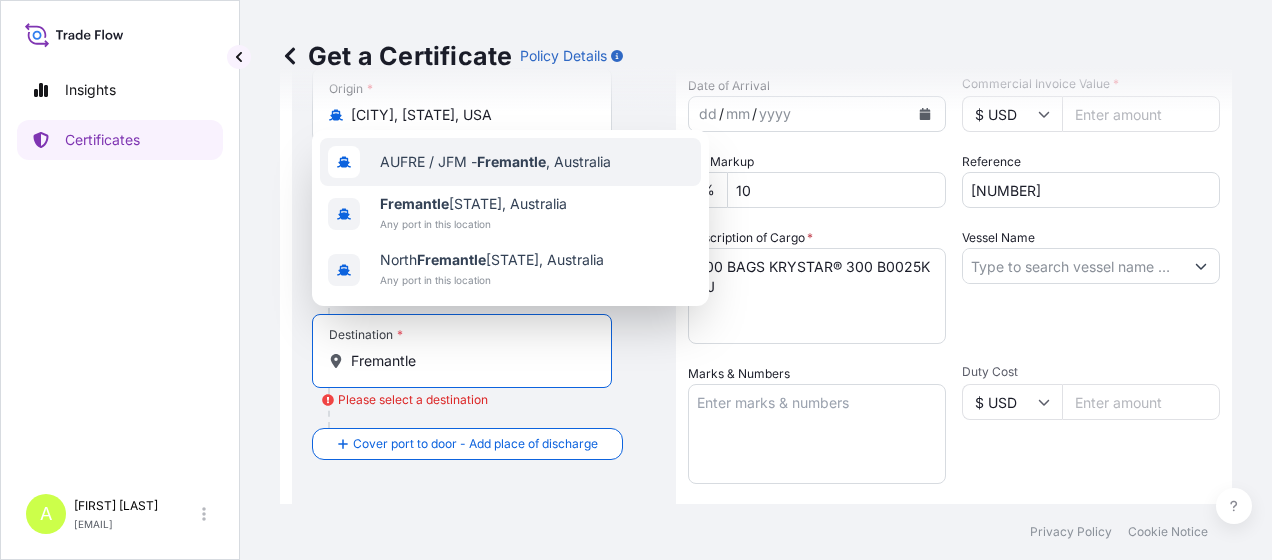 type on "AUFRE / JFM - Fremantle, Australia" 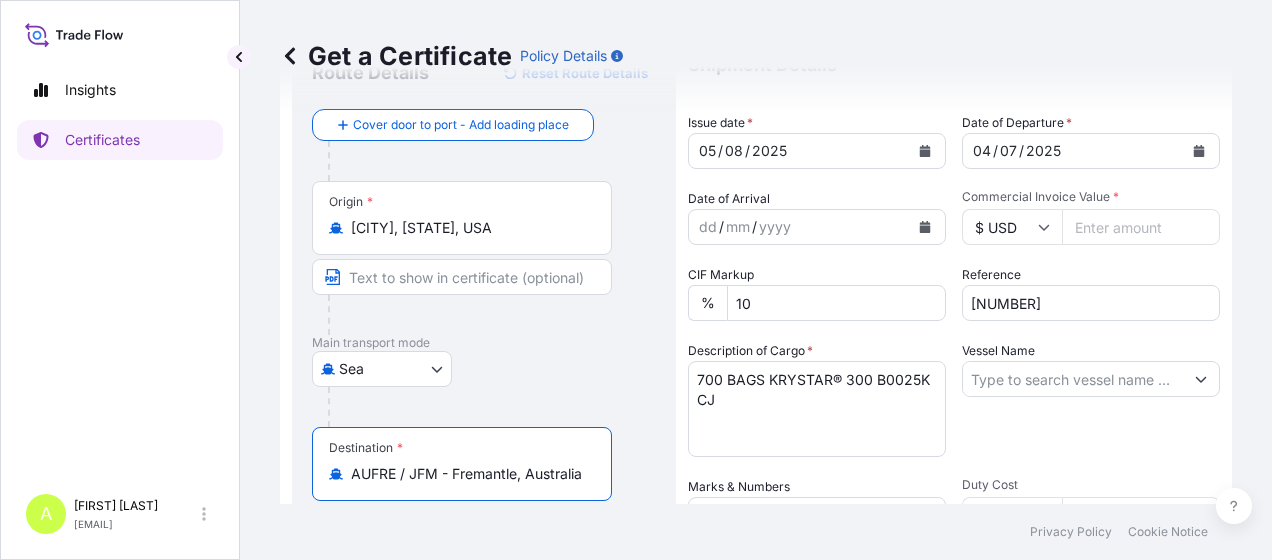 scroll, scrollTop: 0, scrollLeft: 0, axis: both 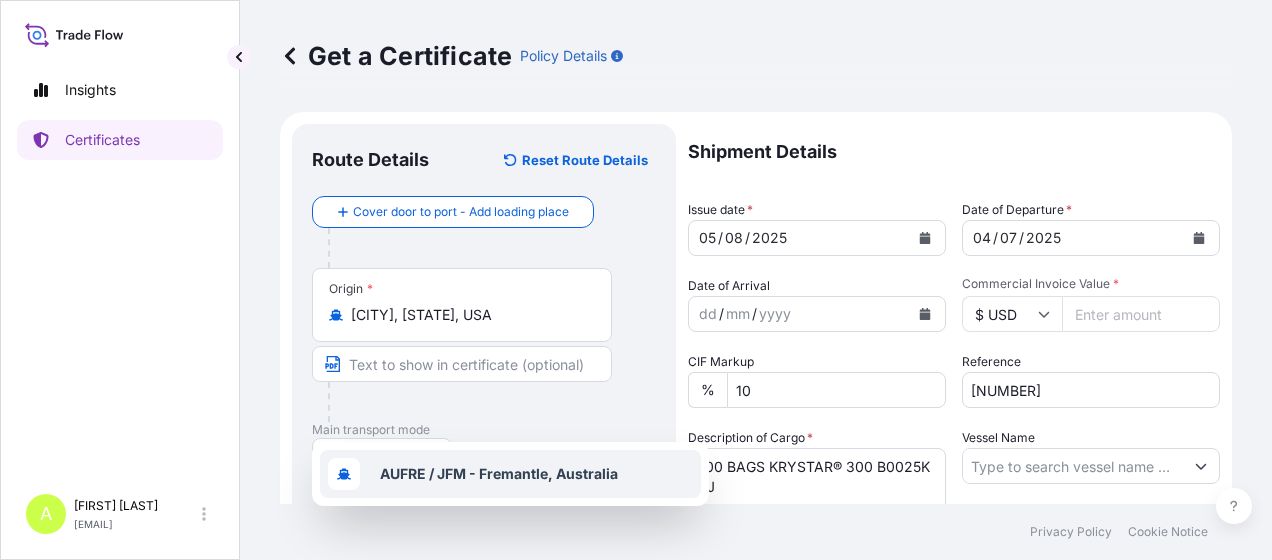 click on "Get a Certificate Policy Details" at bounding box center (756, 56) 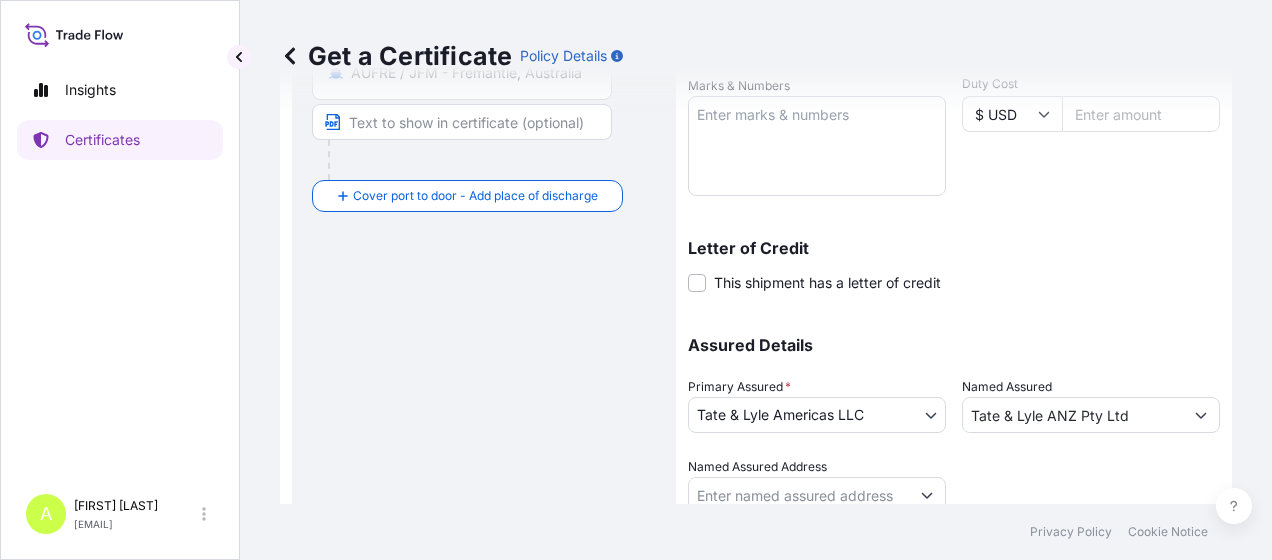 scroll, scrollTop: 564, scrollLeft: 0, axis: vertical 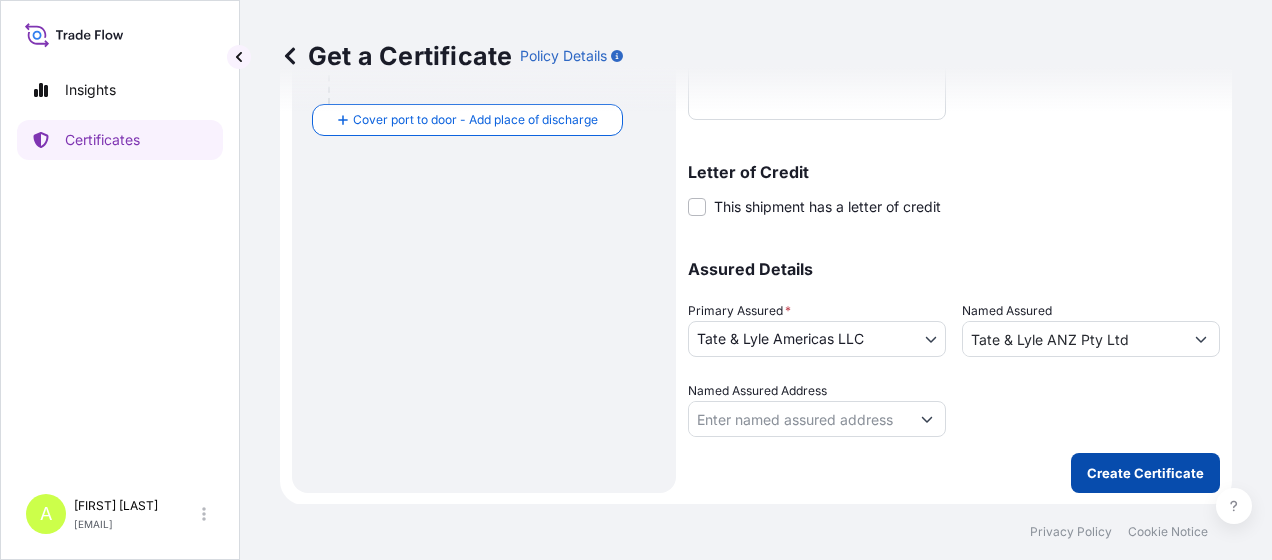 click on "Create Certificate" at bounding box center [1145, 473] 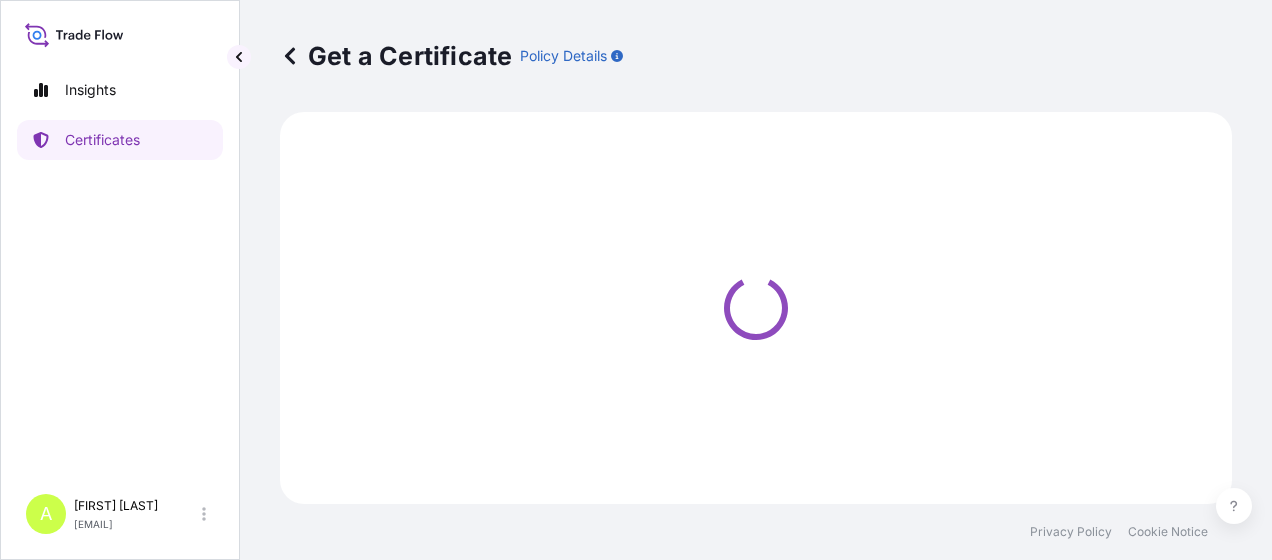 scroll, scrollTop: 0, scrollLeft: 0, axis: both 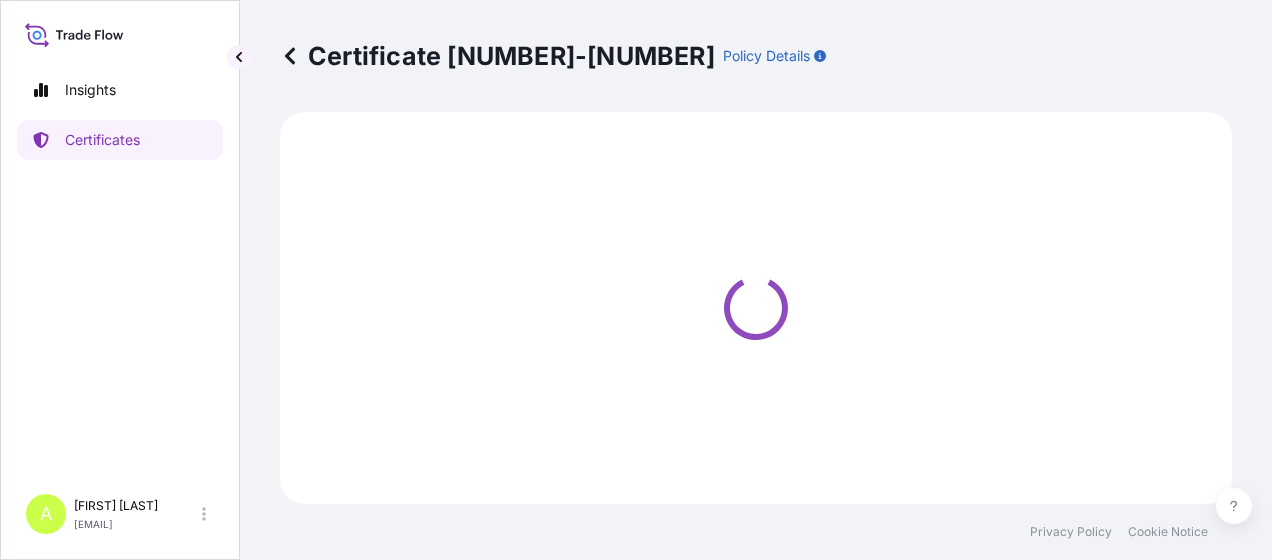 select on "Sea" 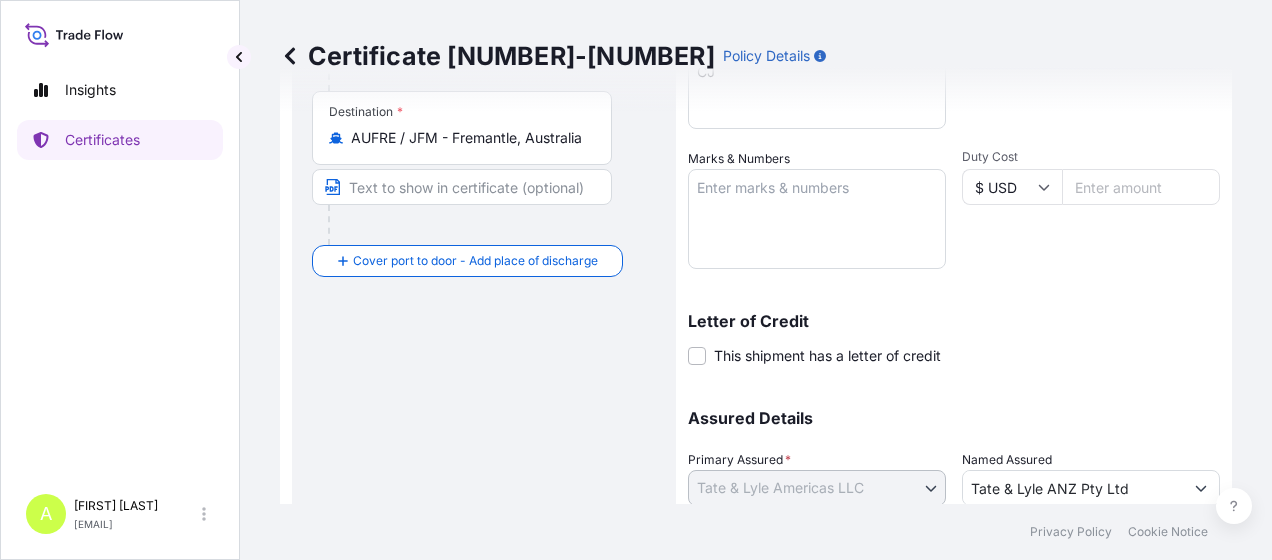 scroll, scrollTop: 0, scrollLeft: 0, axis: both 